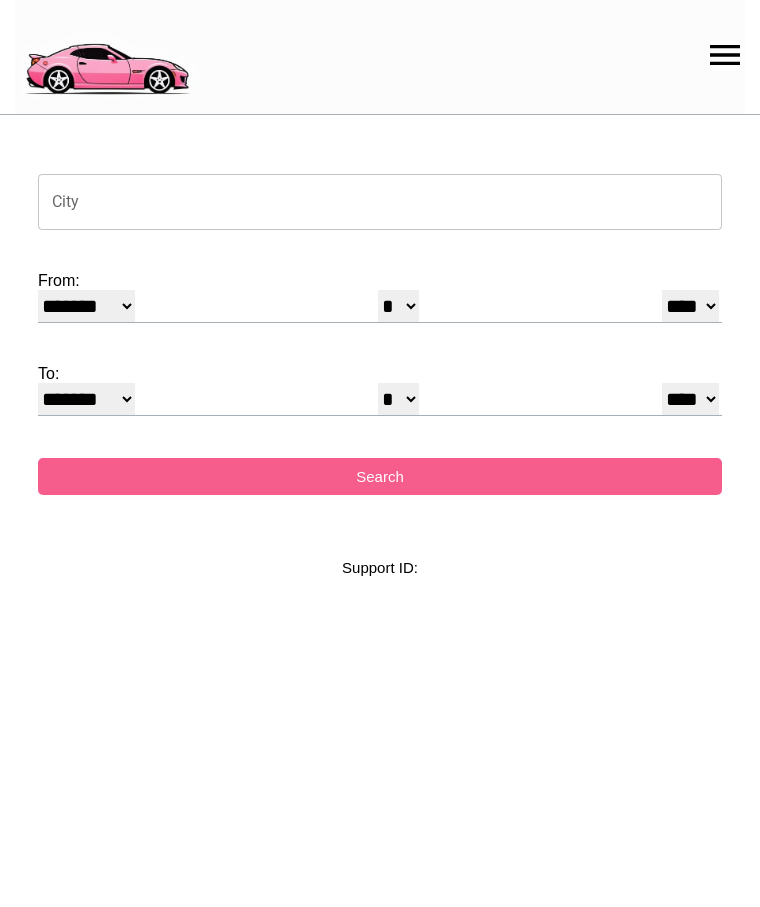 select on "*" 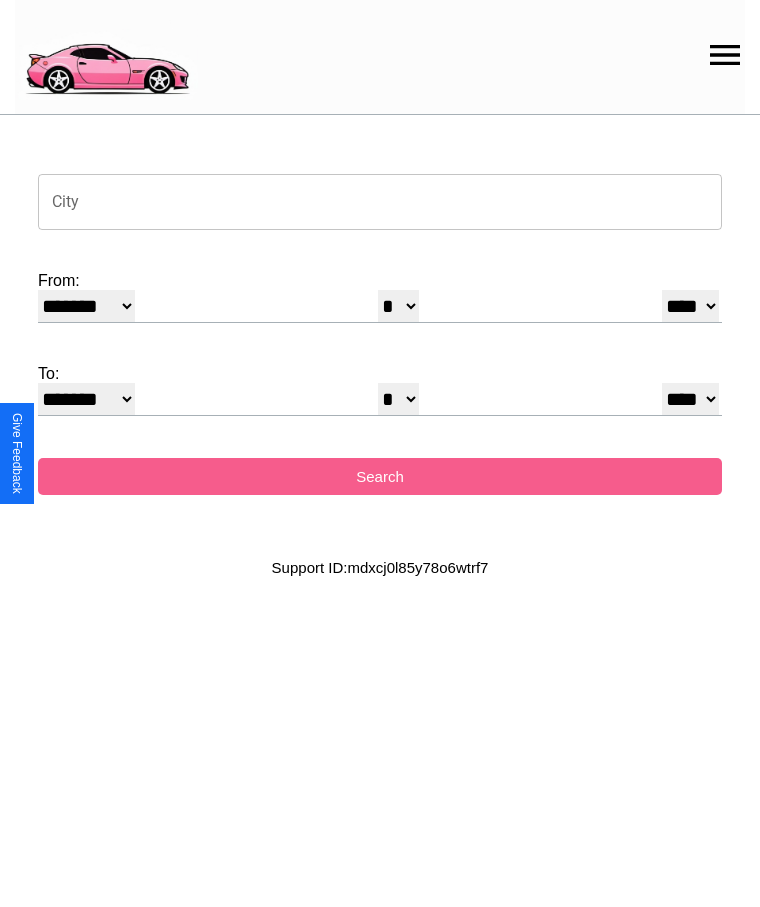 click on "City" at bounding box center [380, 202] 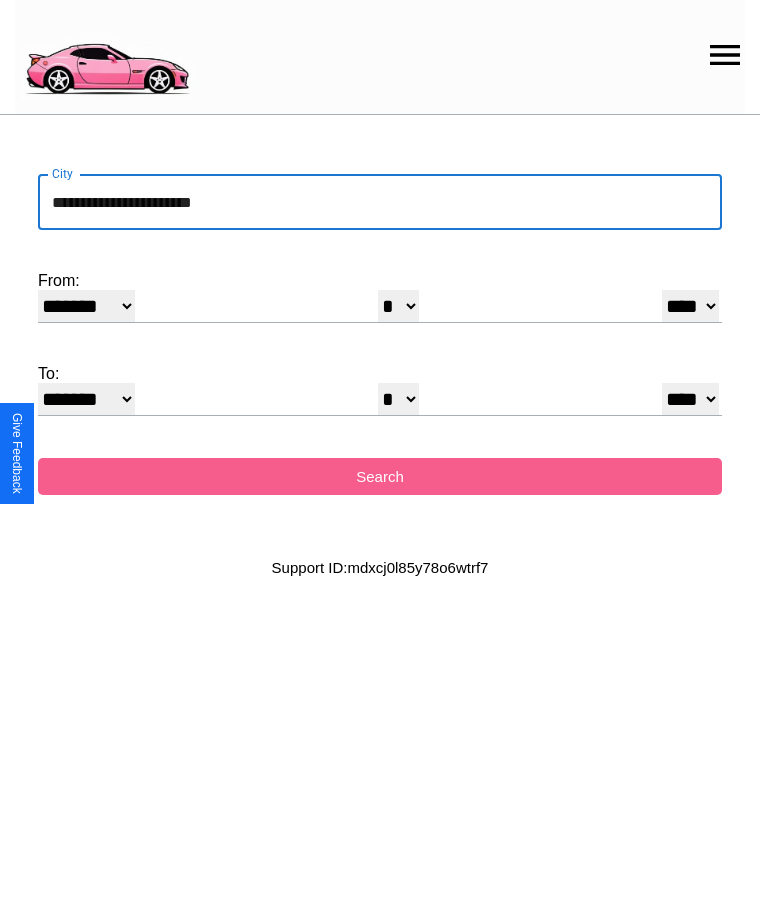 type on "**********" 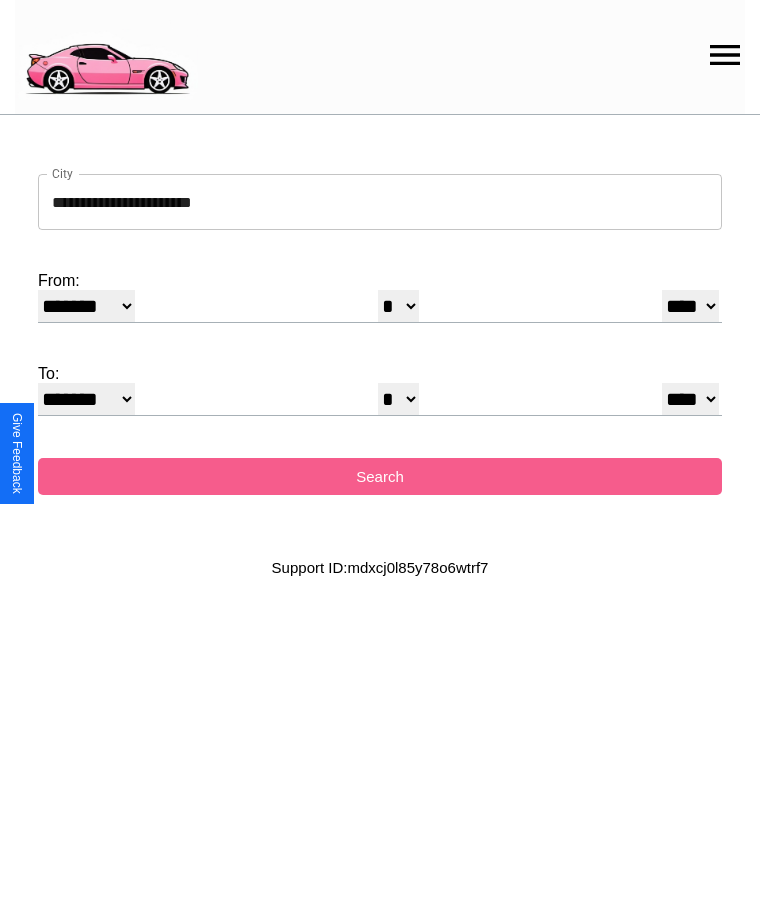 click on "******* ******** ***** ***** *** **** **** ****** ********* ******* ******** ********" at bounding box center [86, 306] 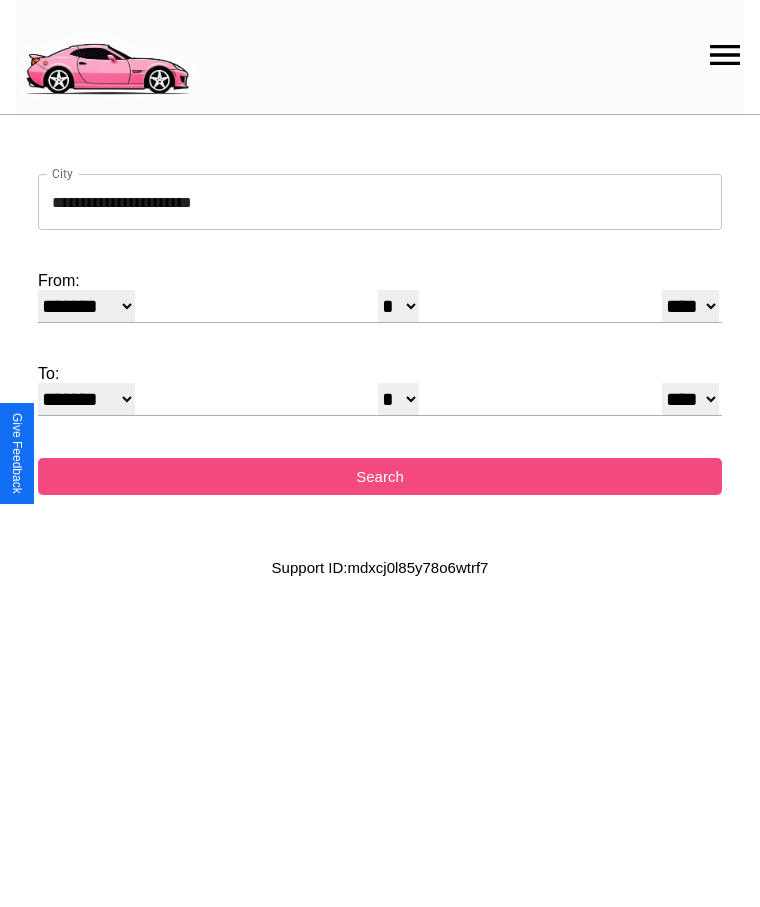 click on "Search" at bounding box center [380, 476] 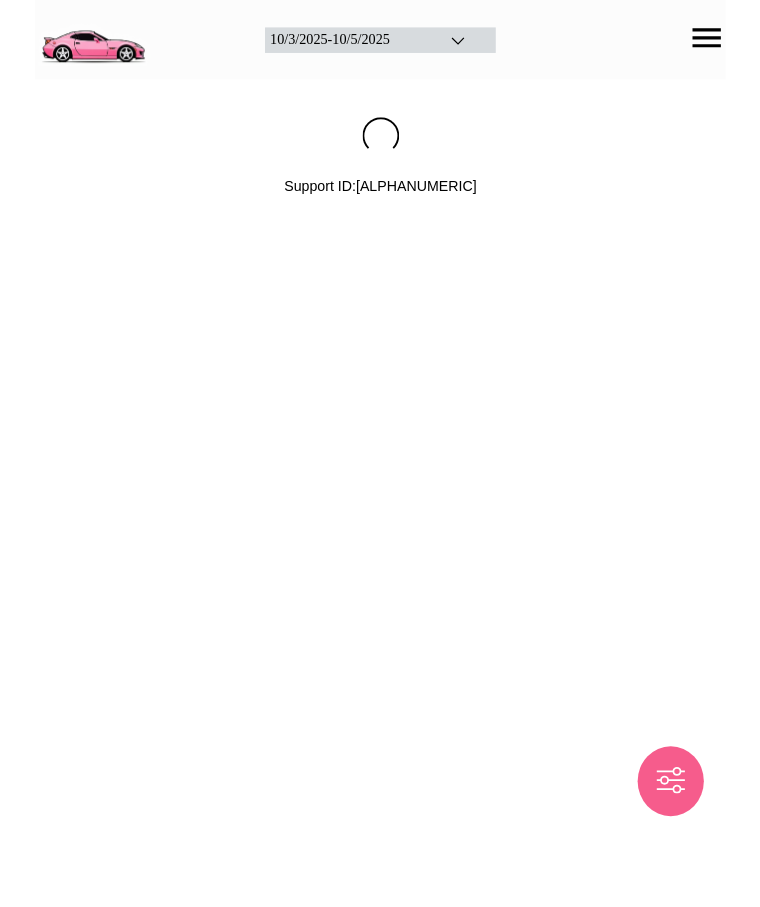 scroll, scrollTop: 0, scrollLeft: 0, axis: both 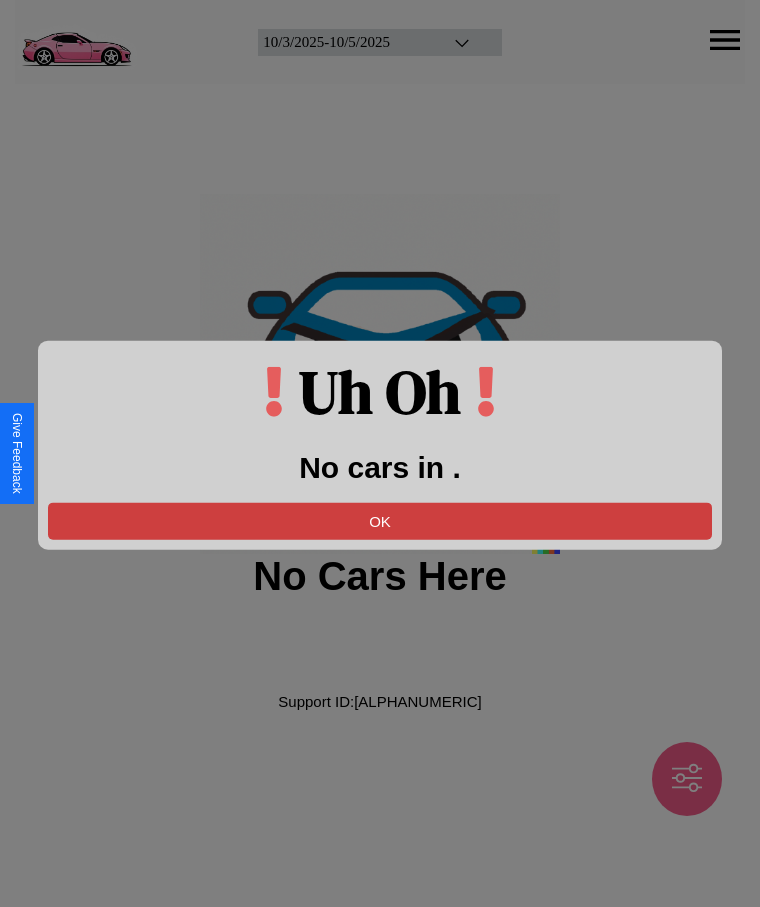 click on "OK" at bounding box center (380, 520) 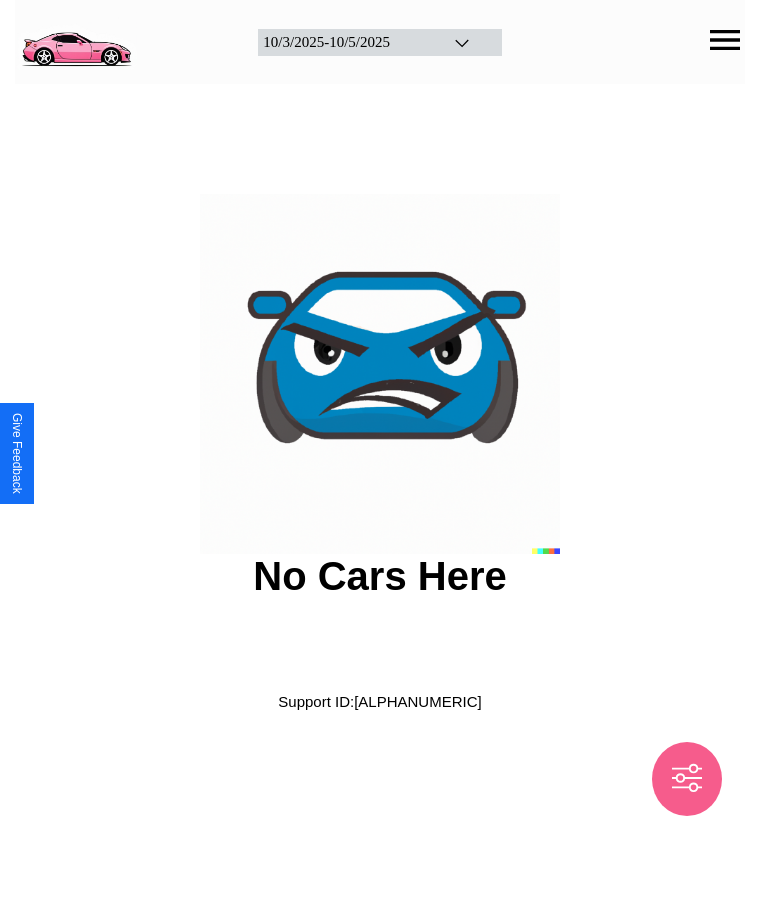 click at bounding box center (76, 40) 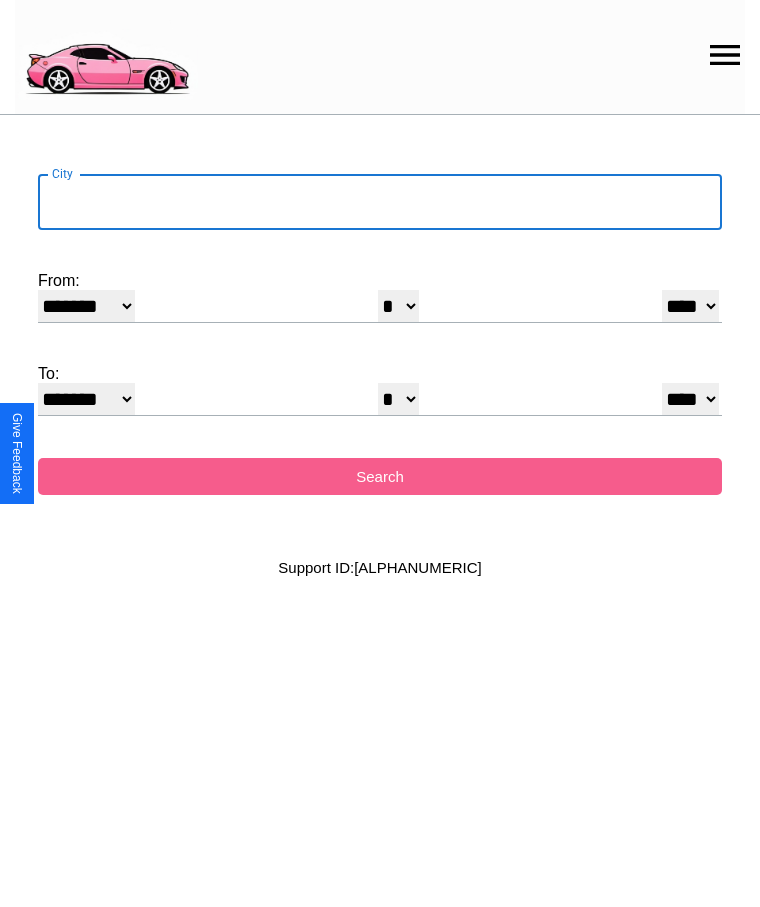 click on "City" at bounding box center [380, 202] 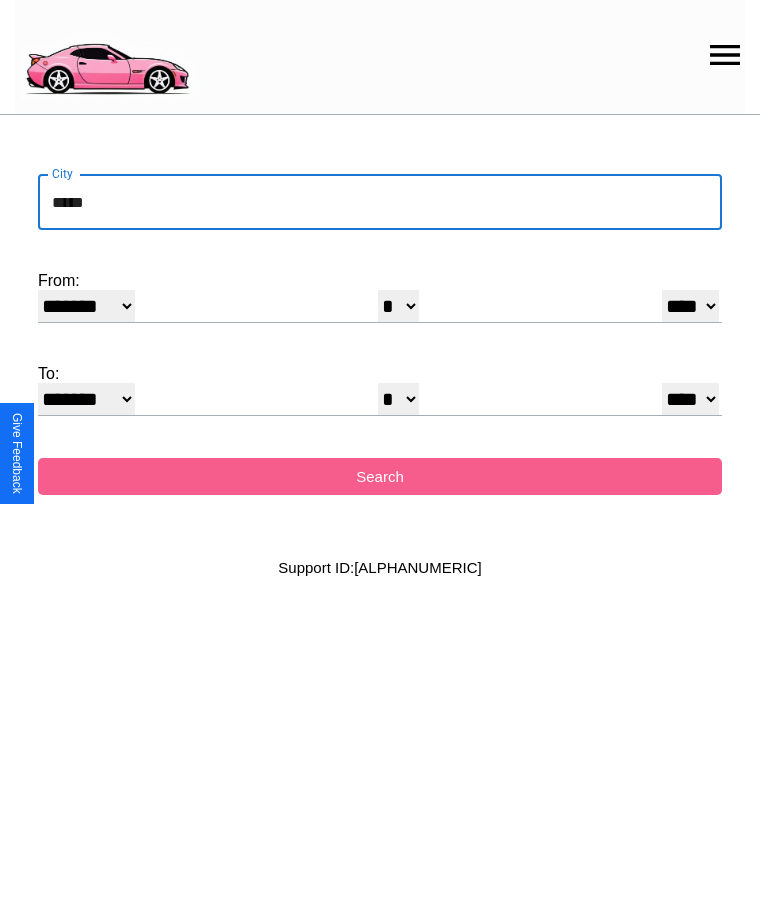 type on "*****" 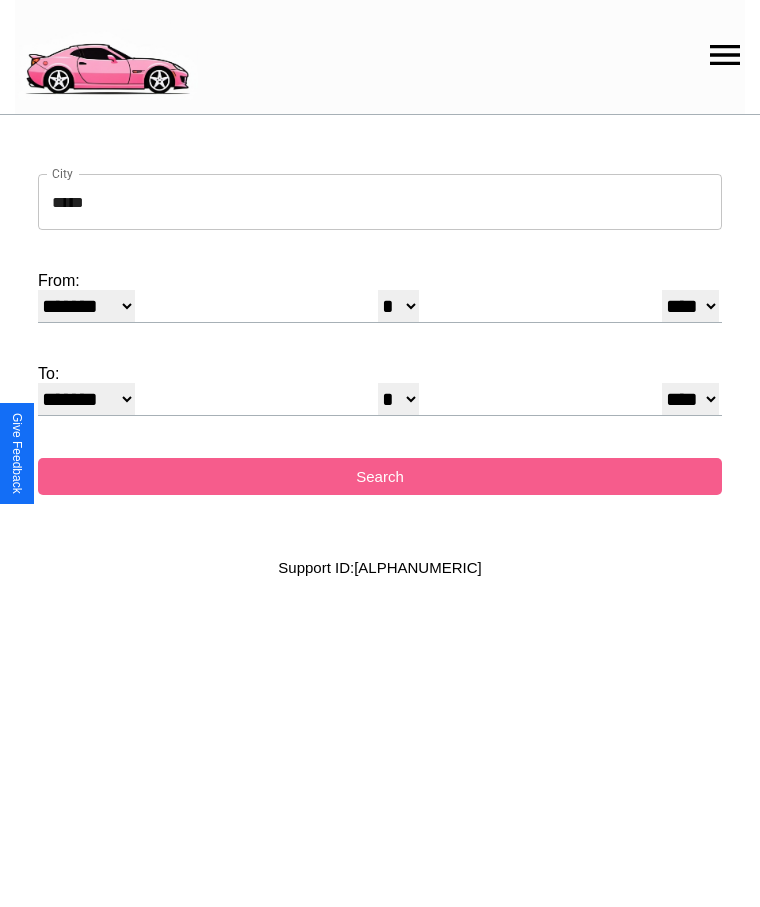 click on "******* ******** ***** ***** *** **** **** ****** ********* ******* ******** ********" at bounding box center (86, 306) 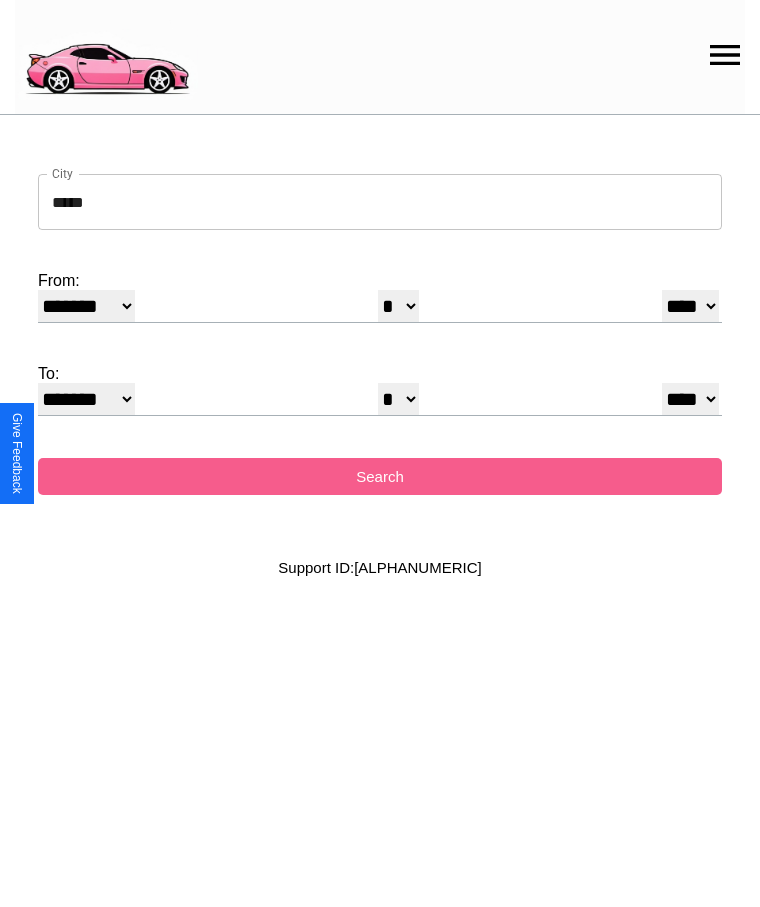 select on "*" 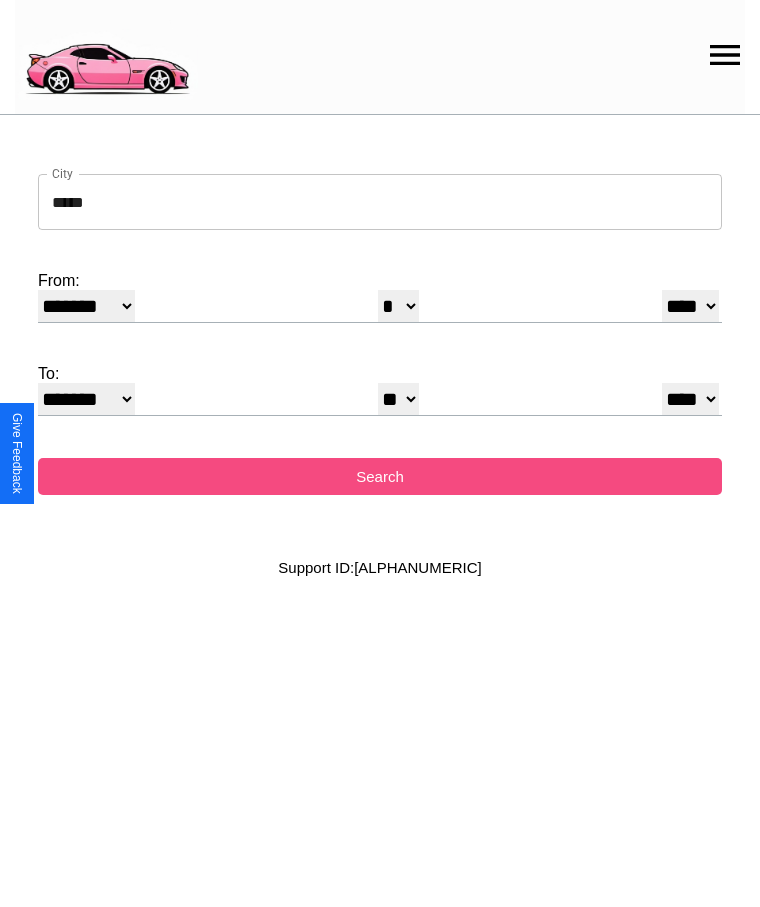 click on "Search" at bounding box center (380, 476) 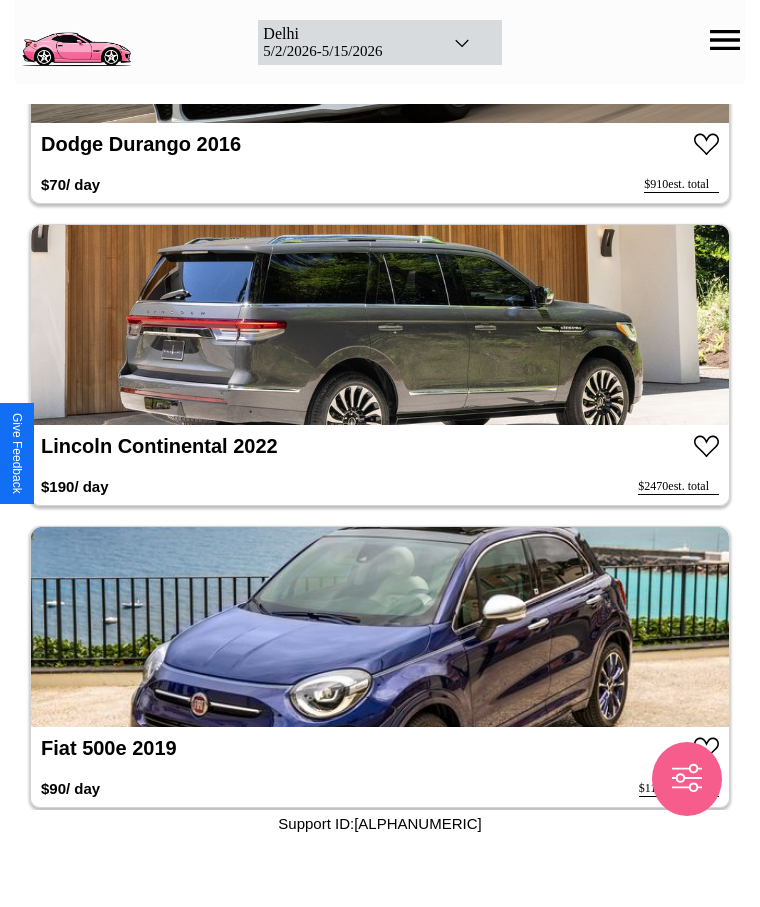 scroll, scrollTop: 5858, scrollLeft: 0, axis: vertical 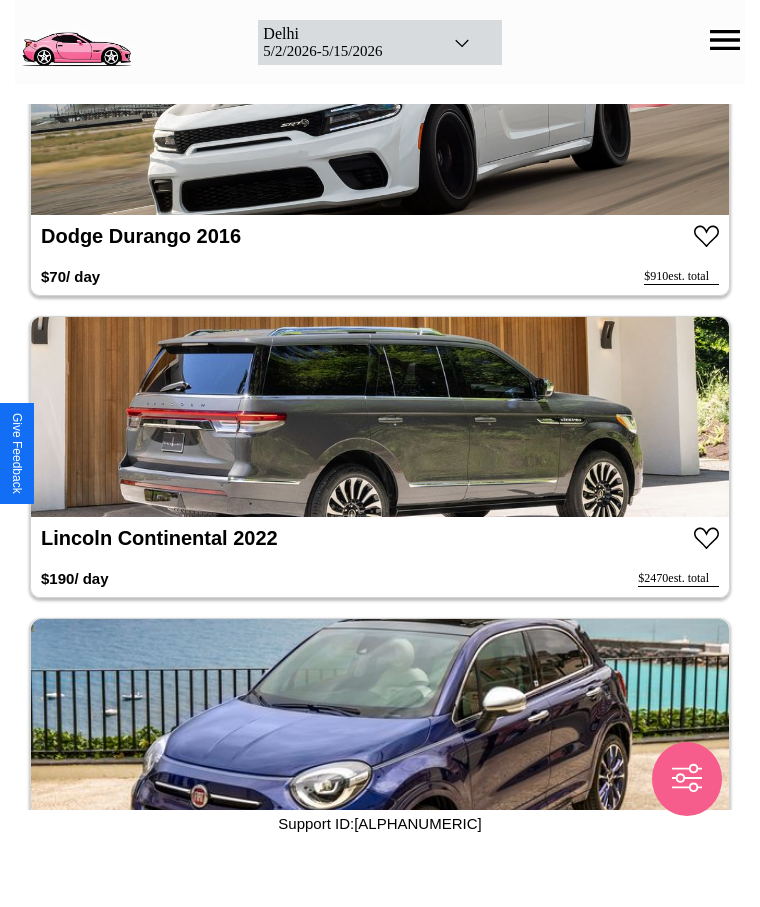 click at bounding box center (380, 417) 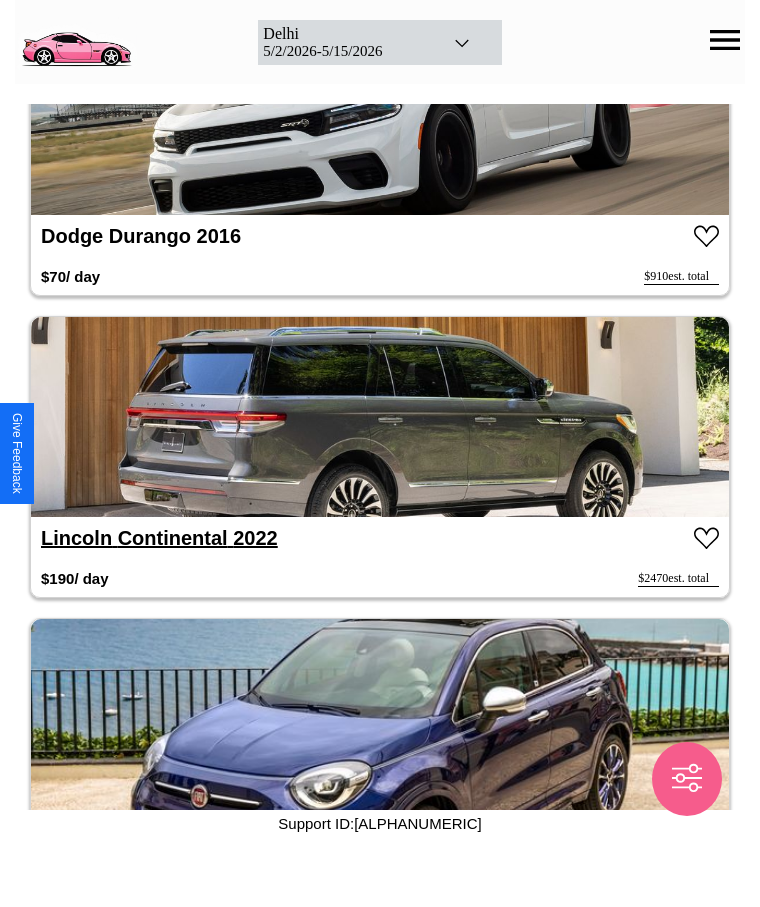 click on "Lincoln   Continental   2022" at bounding box center (159, 538) 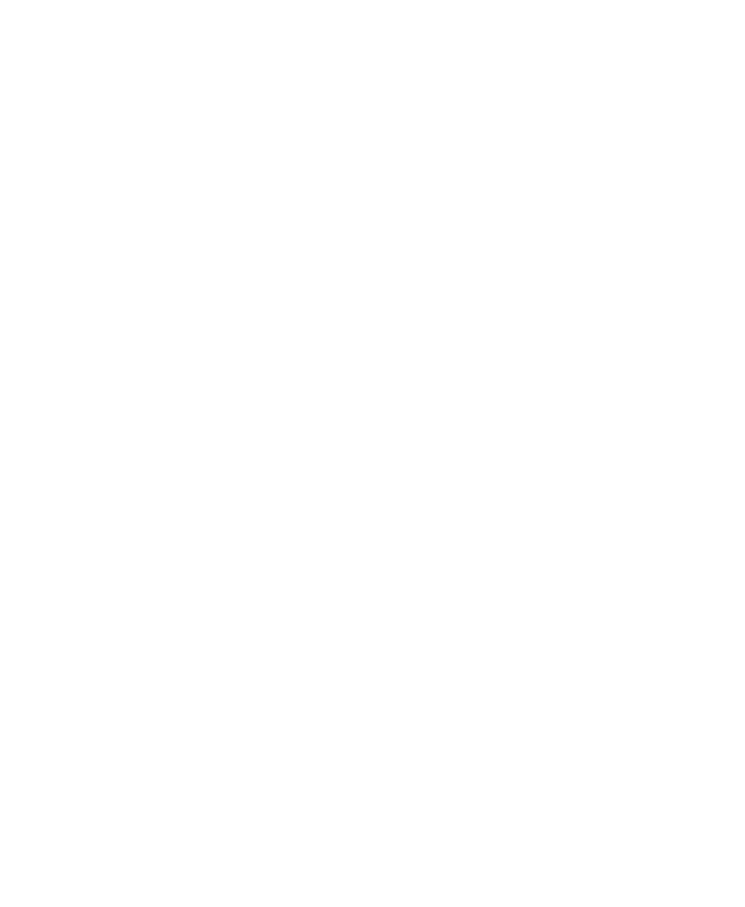 scroll, scrollTop: 0, scrollLeft: 0, axis: both 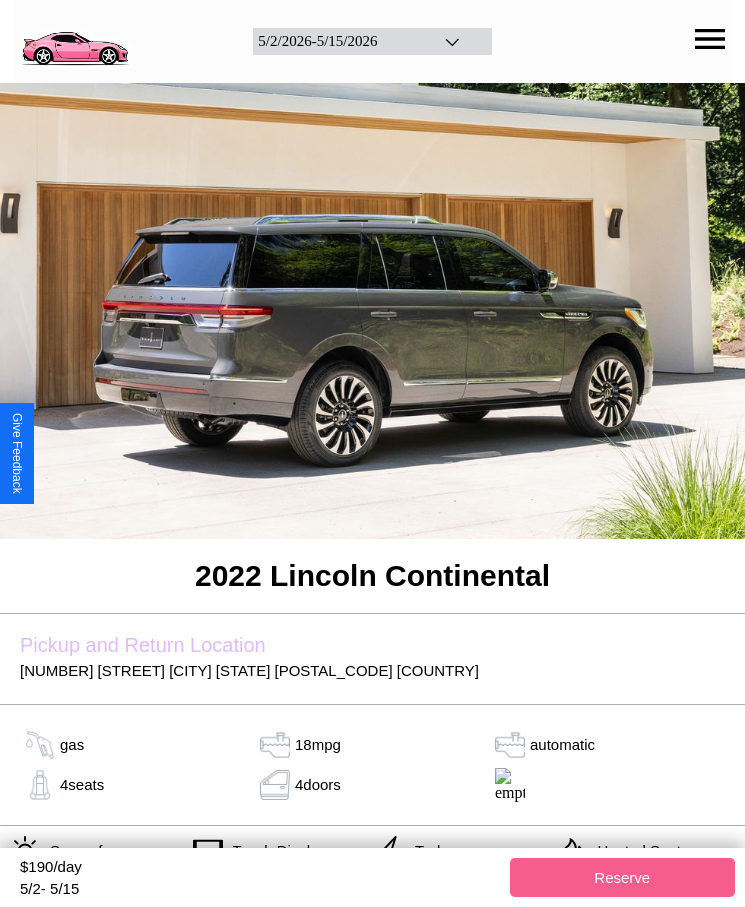 click on "$ 190 /day" at bounding box center [260, 869] 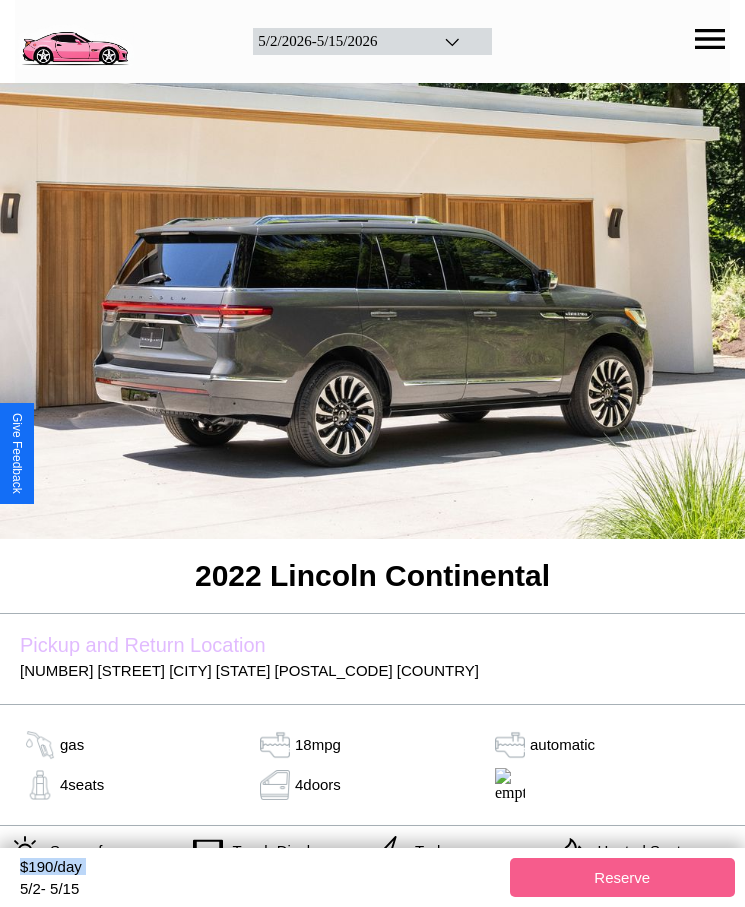 click on "$ 190 /day" at bounding box center [260, 869] 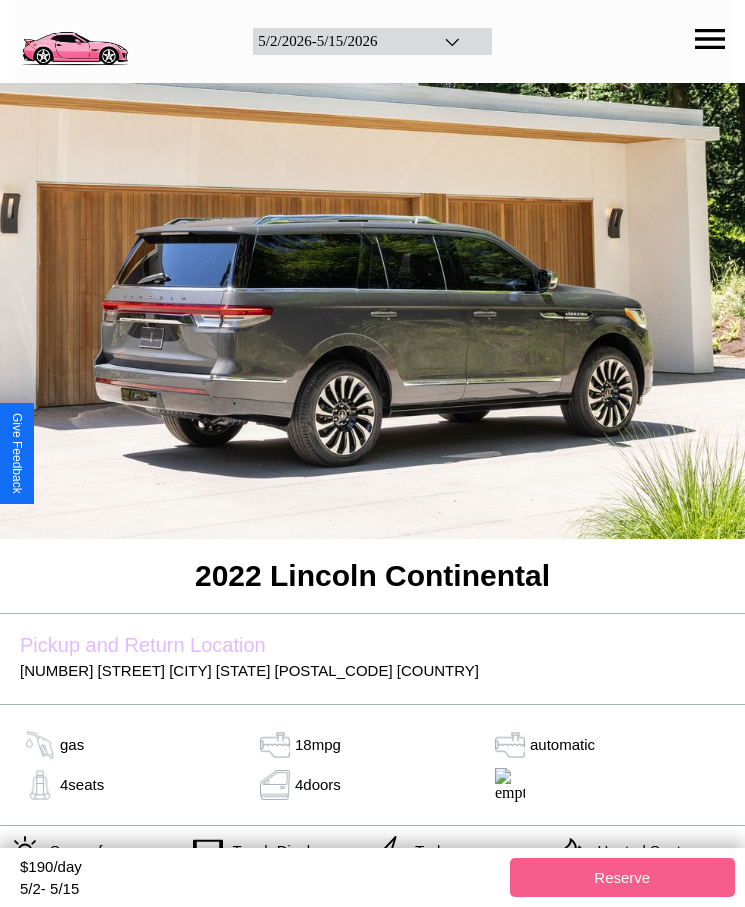 click on "$ 190 /day" at bounding box center (260, 869) 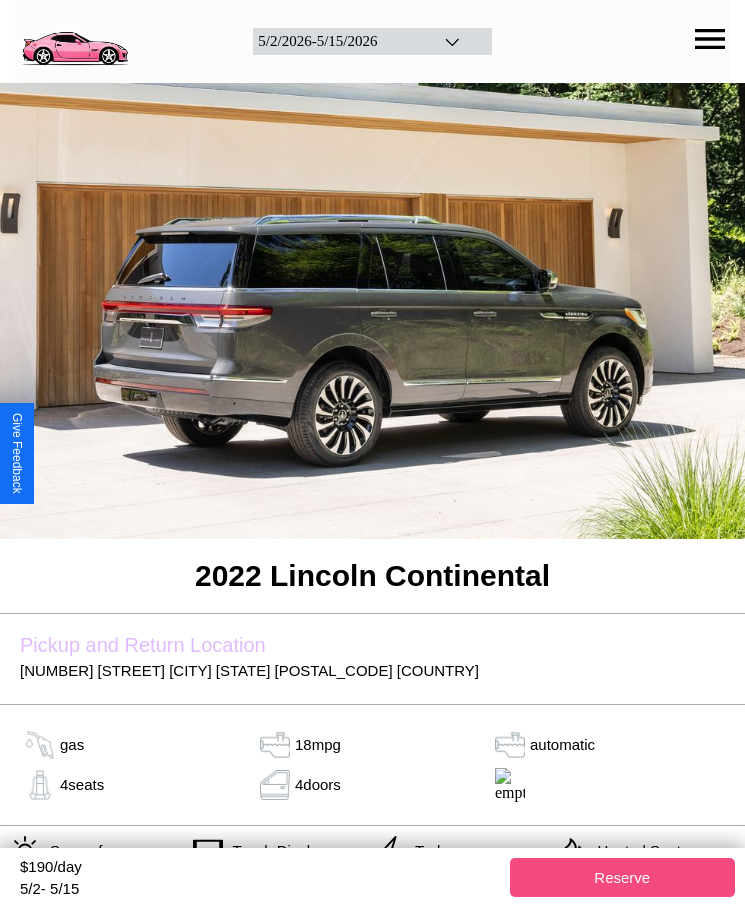 click on "Reserve" at bounding box center [623, 877] 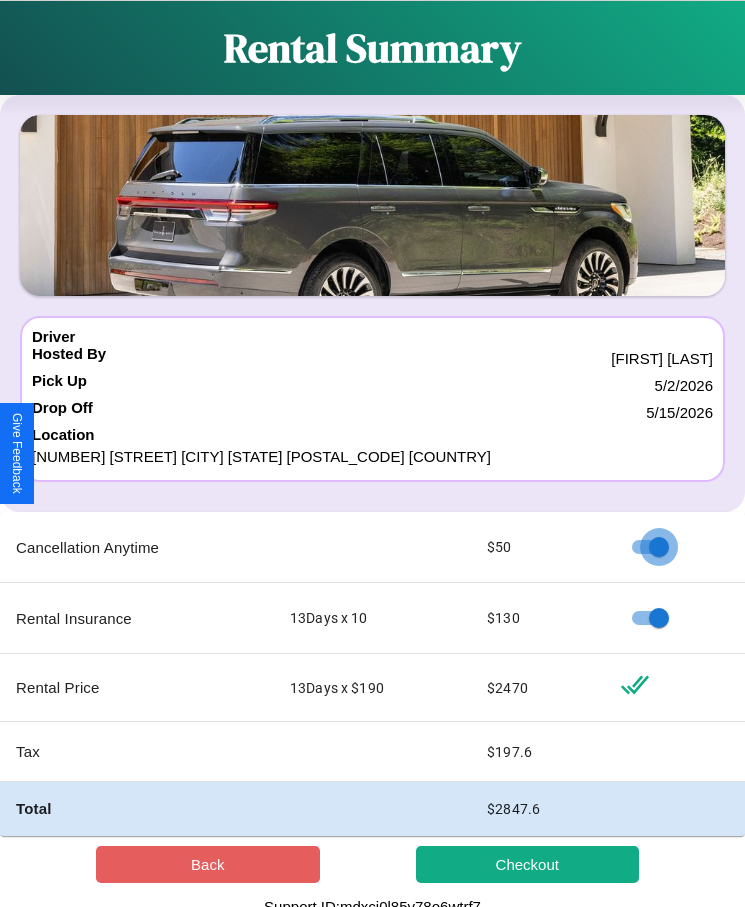 scroll, scrollTop: 13, scrollLeft: 0, axis: vertical 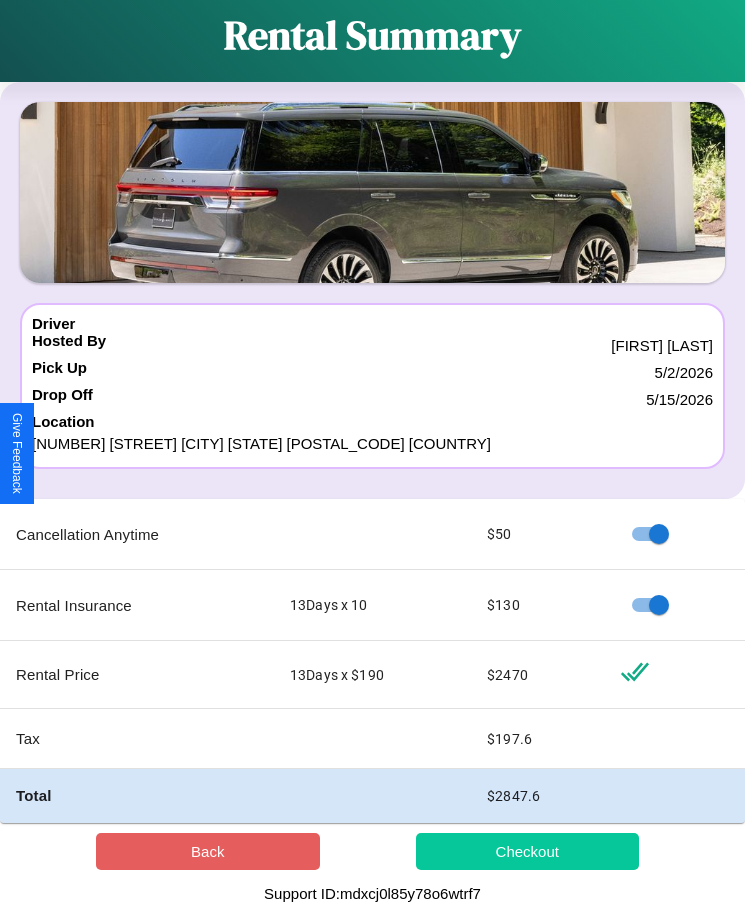 click on "Checkout" at bounding box center [528, 851] 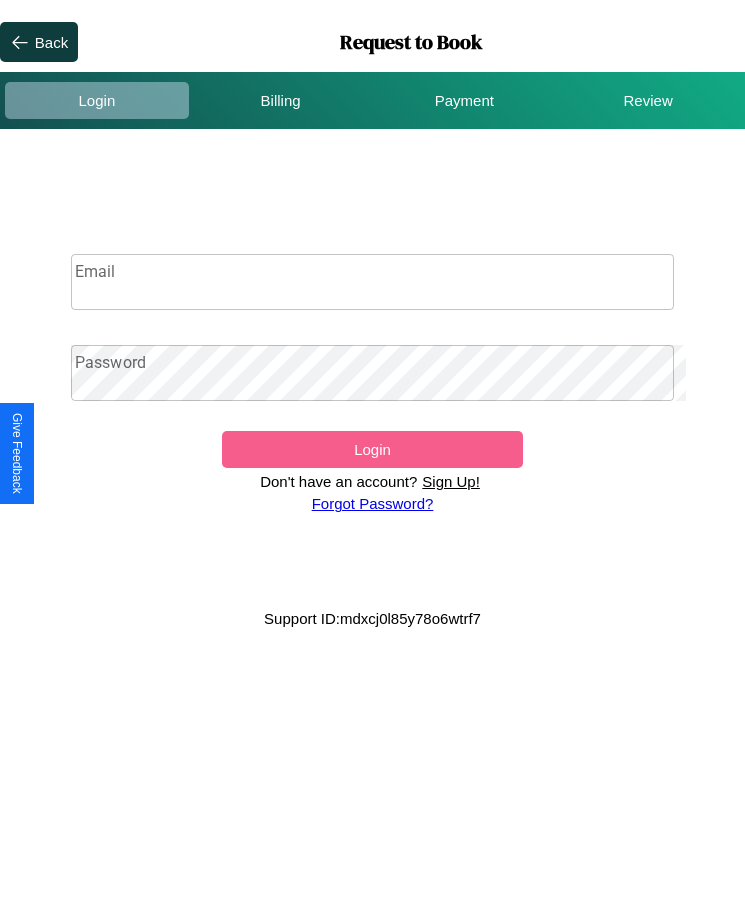 scroll, scrollTop: 0, scrollLeft: 0, axis: both 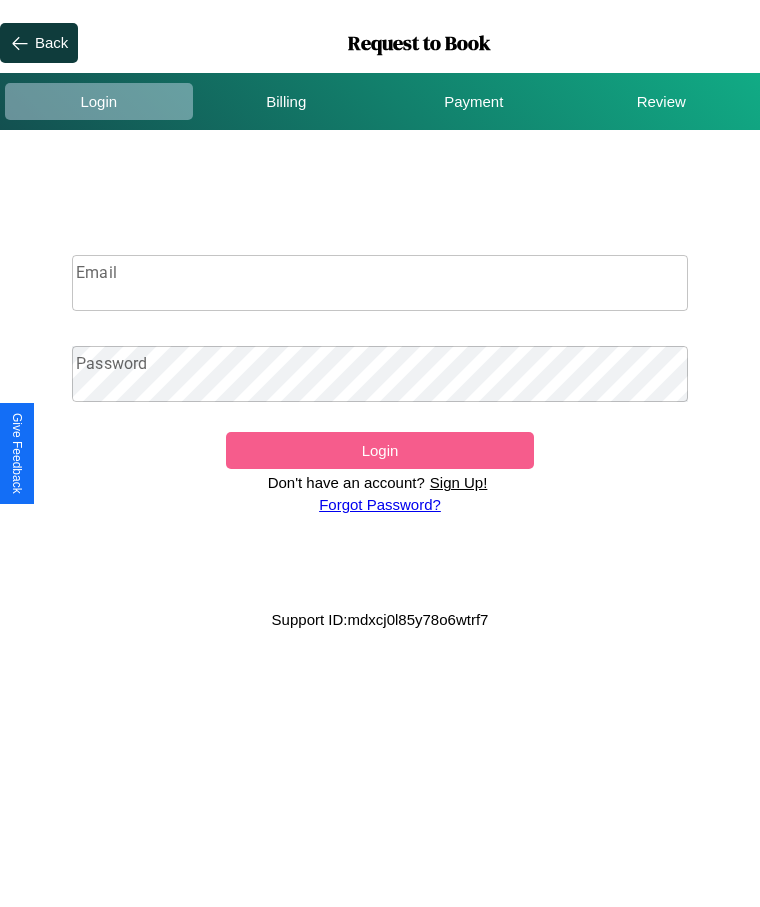 click on "Sign Up!" at bounding box center (459, 482) 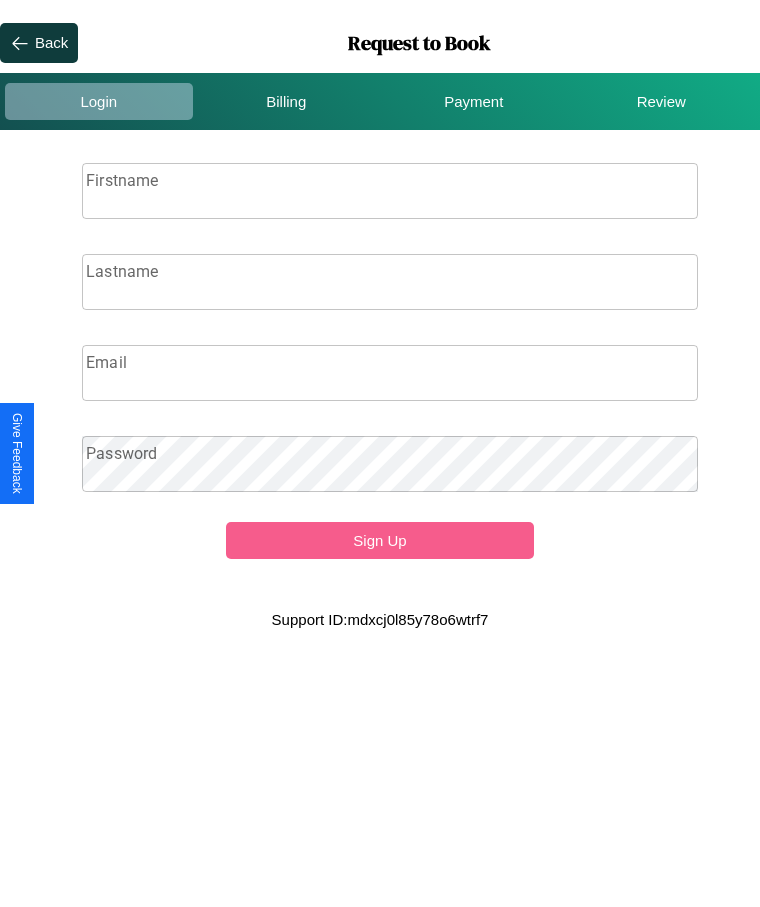 click on "Firstname" at bounding box center (390, 191) 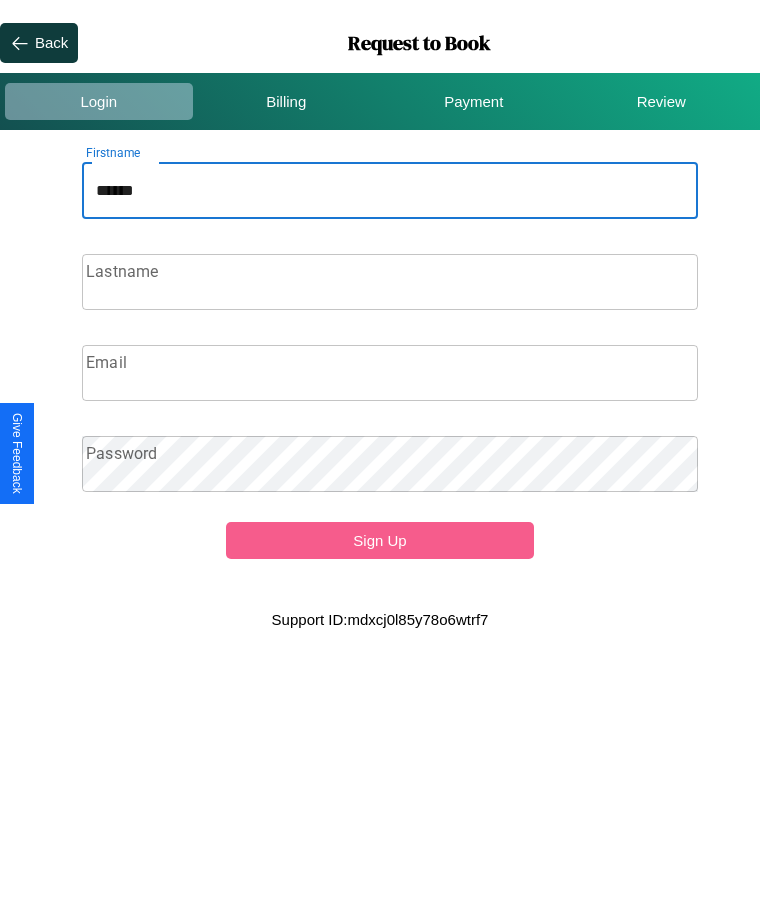 type on "******" 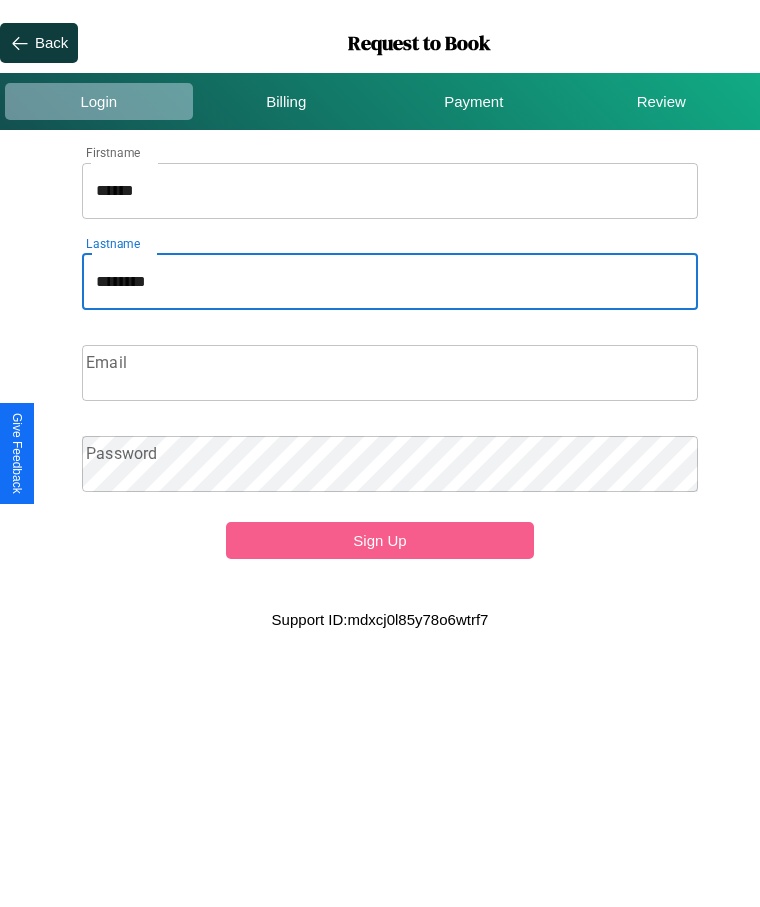 type on "********" 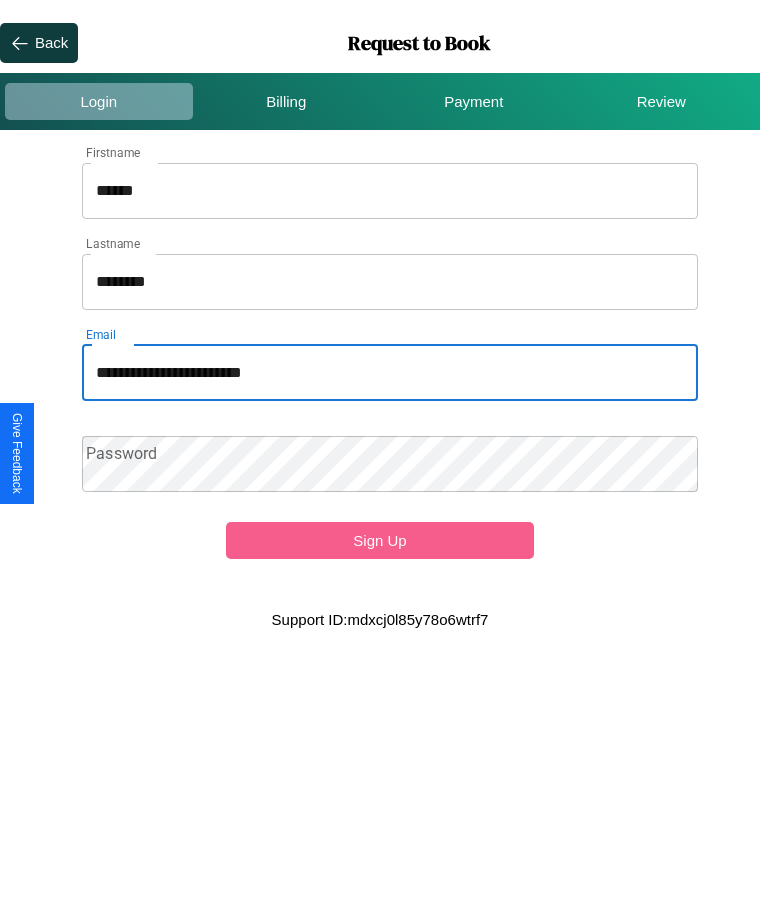 type on "**********" 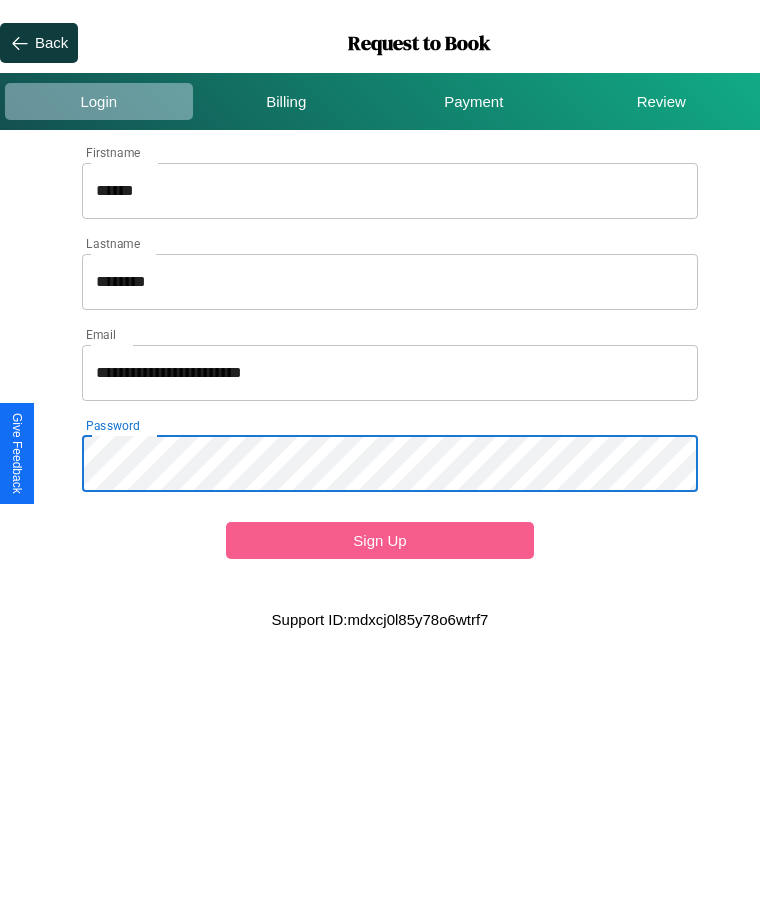 click on "Sign Up" at bounding box center [380, 540] 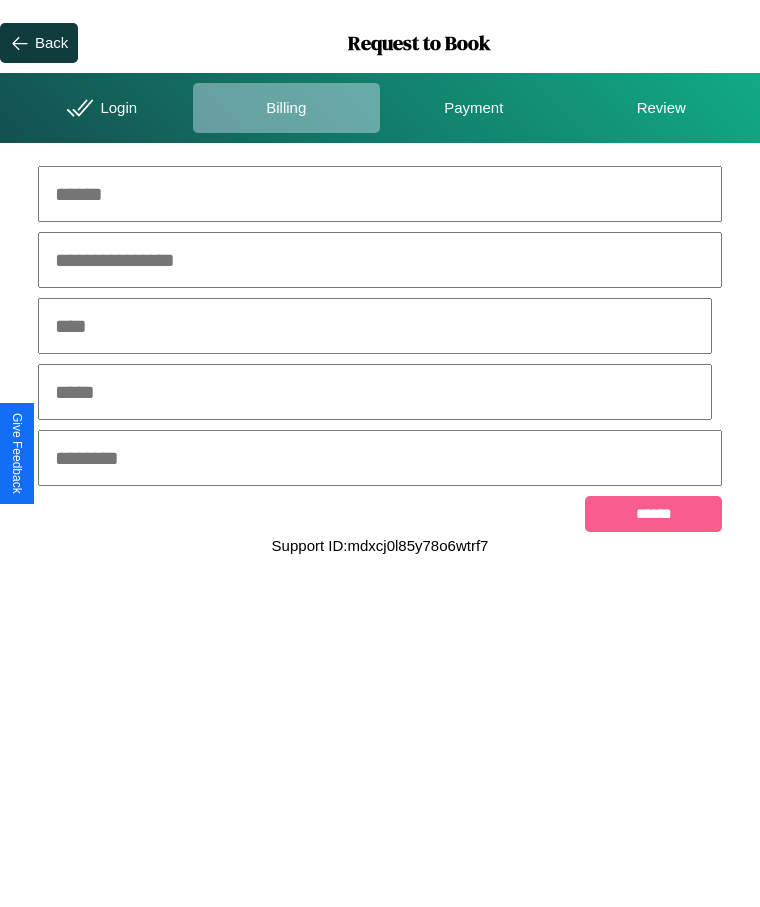 click at bounding box center (380, 194) 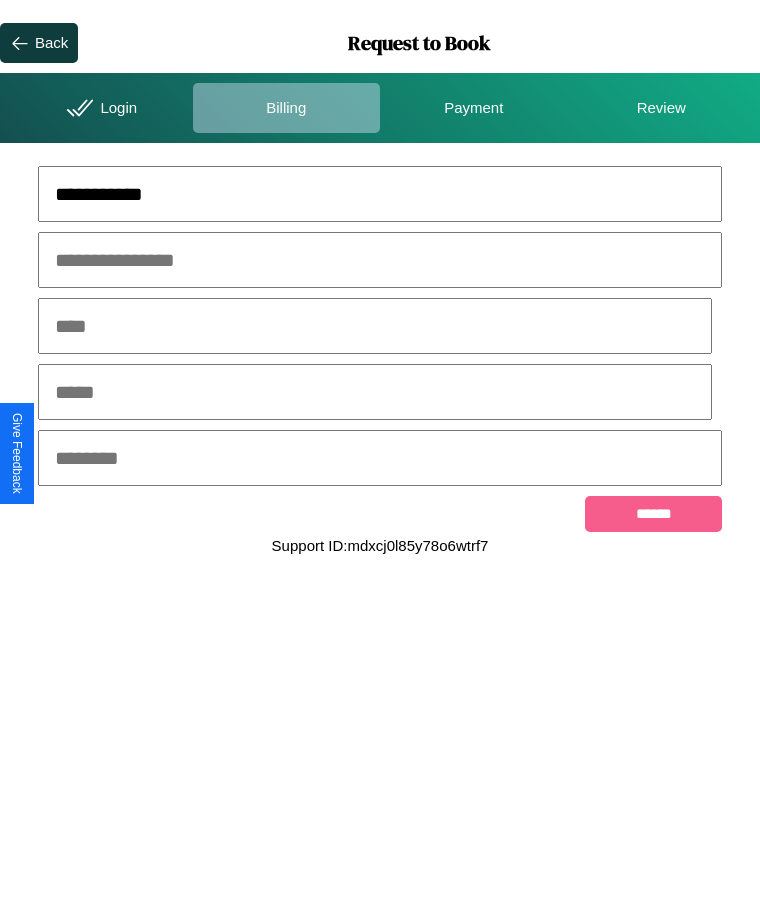 type on "**********" 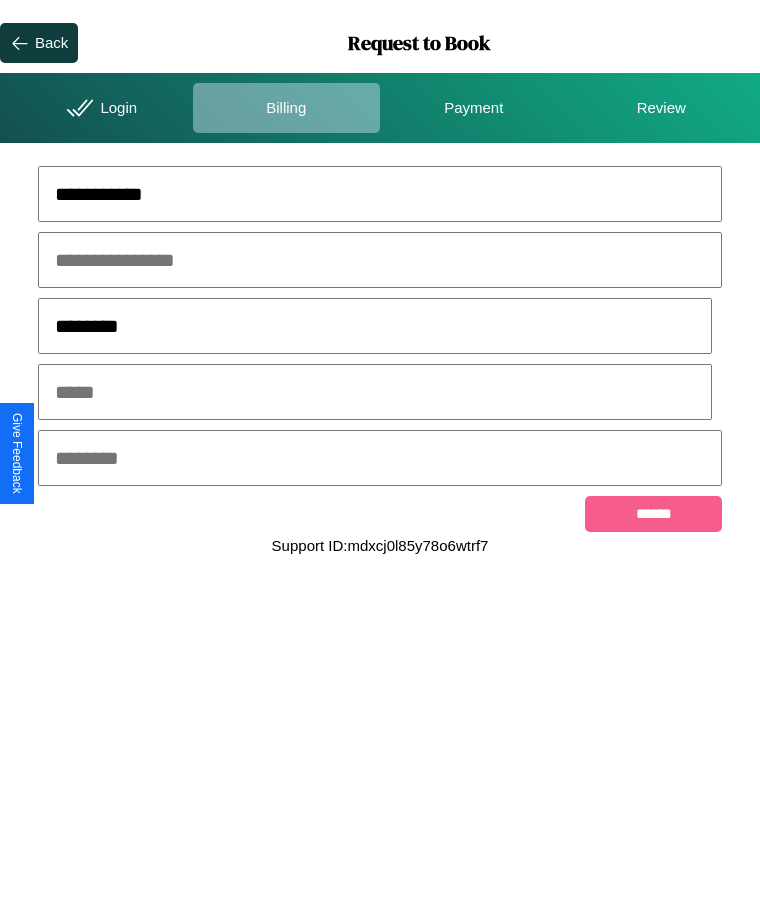 type on "********" 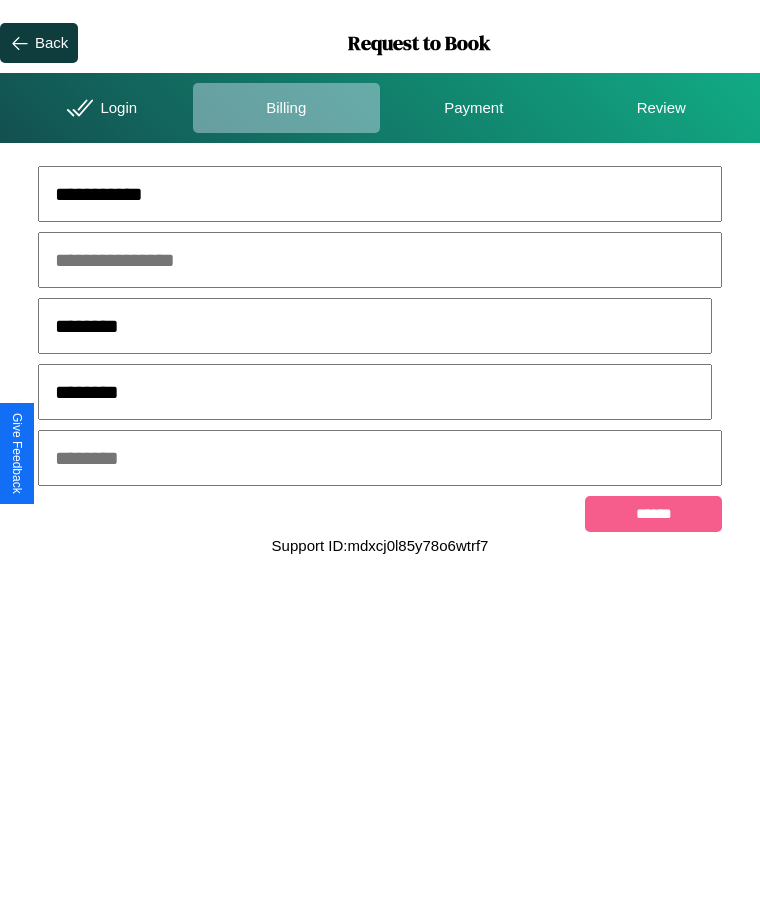 type on "********" 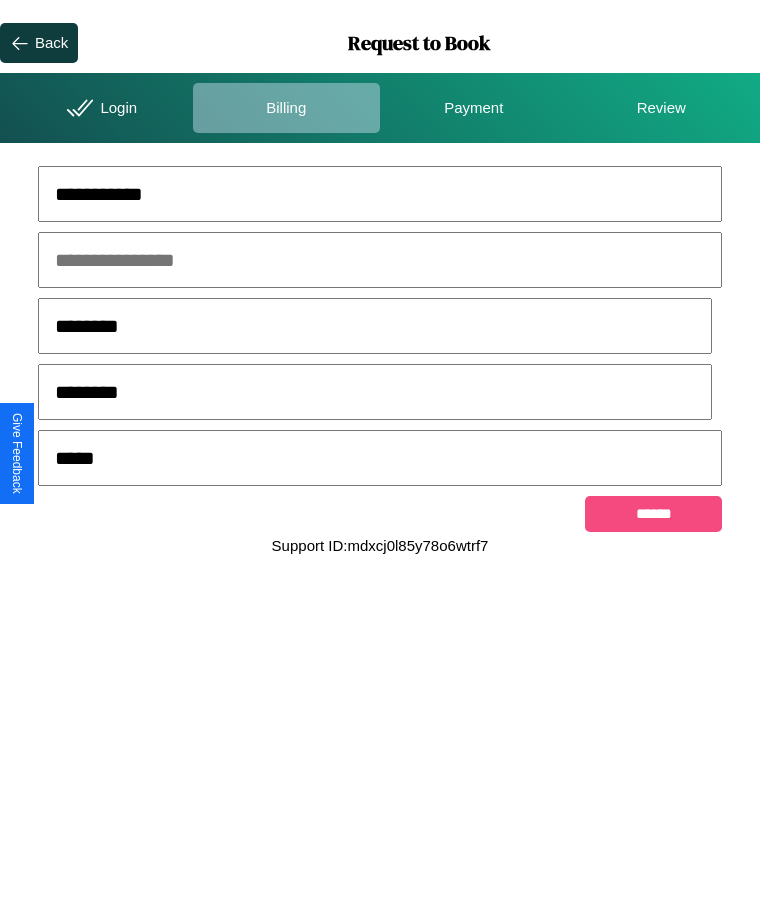 type on "*****" 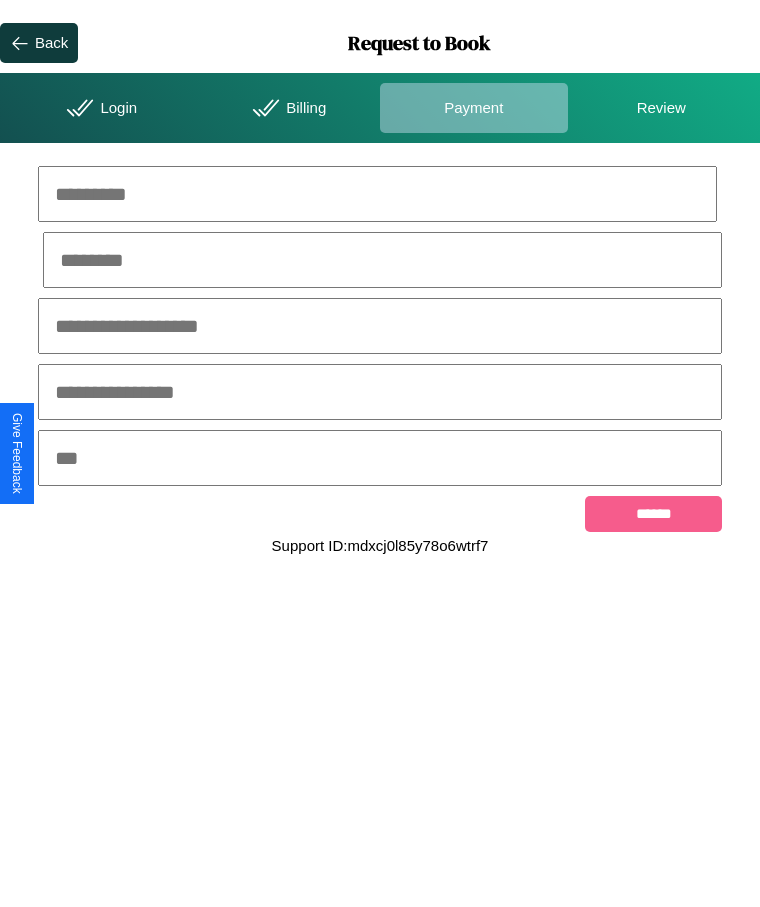click at bounding box center [377, 194] 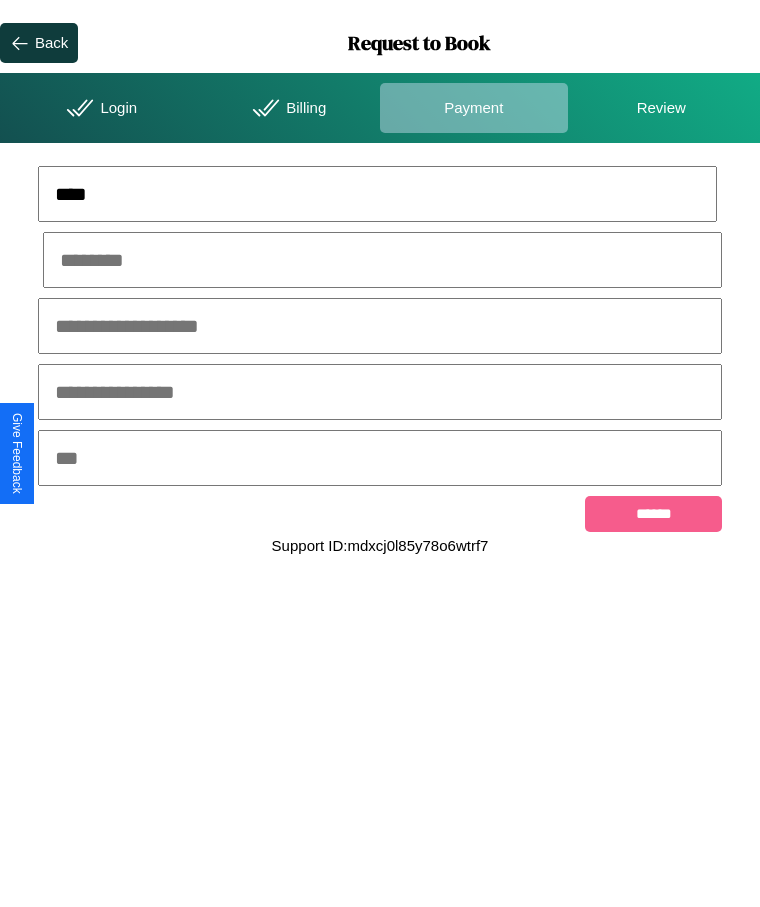 type on "****" 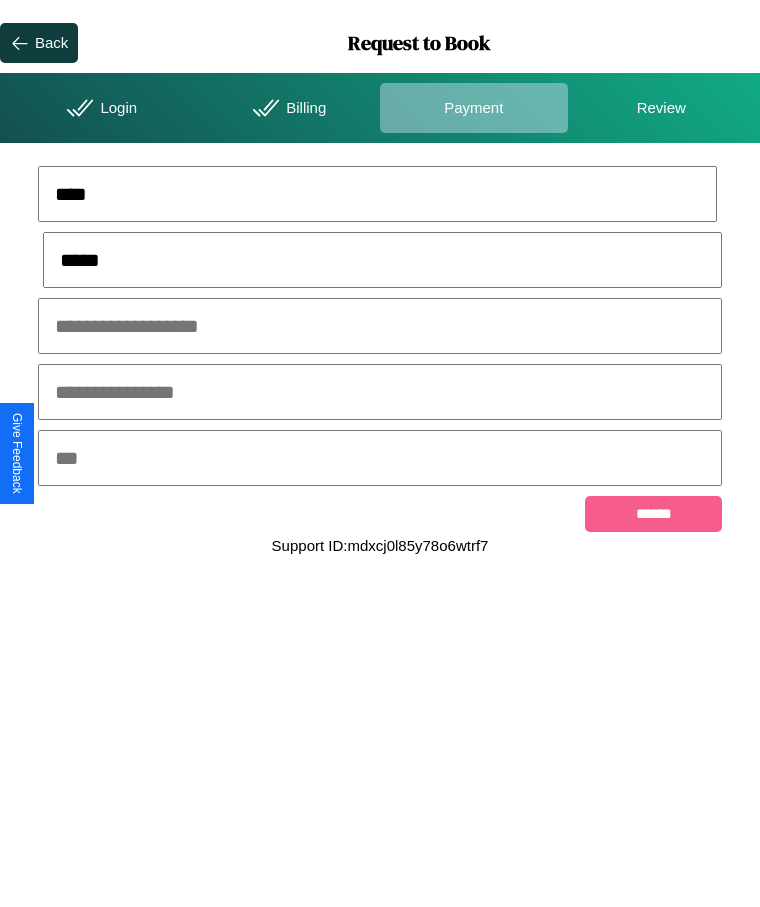type on "*****" 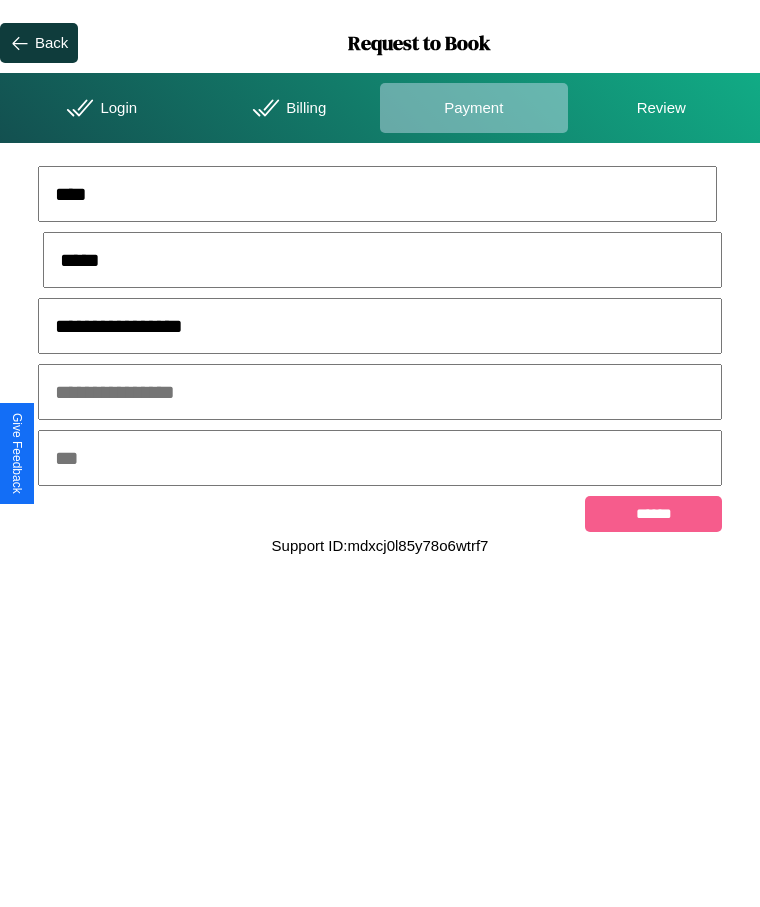 type on "**********" 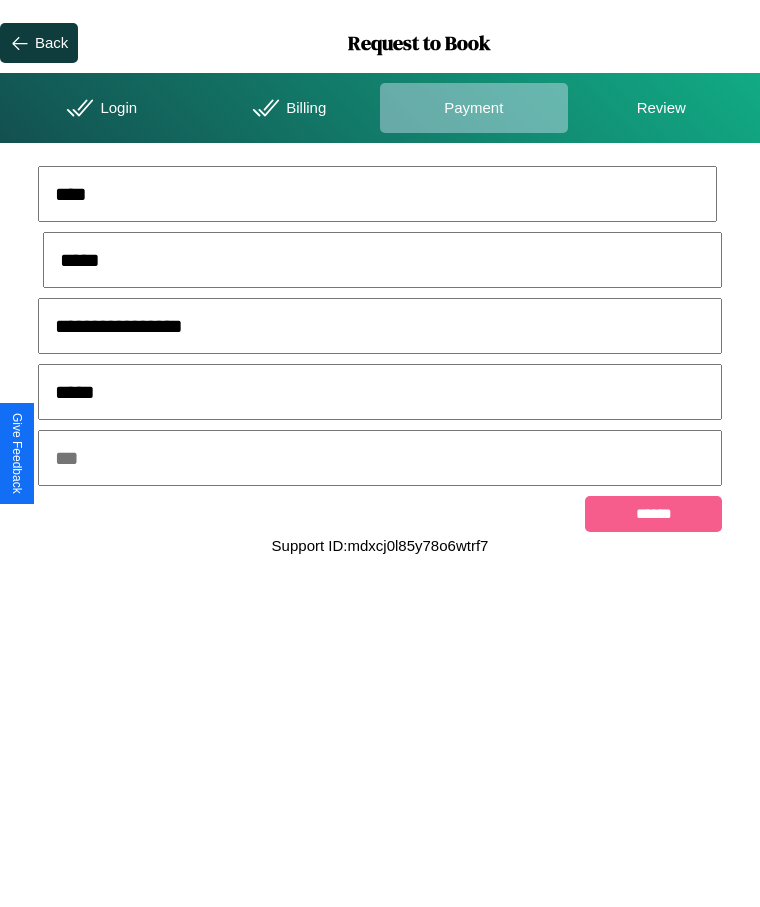 type on "*****" 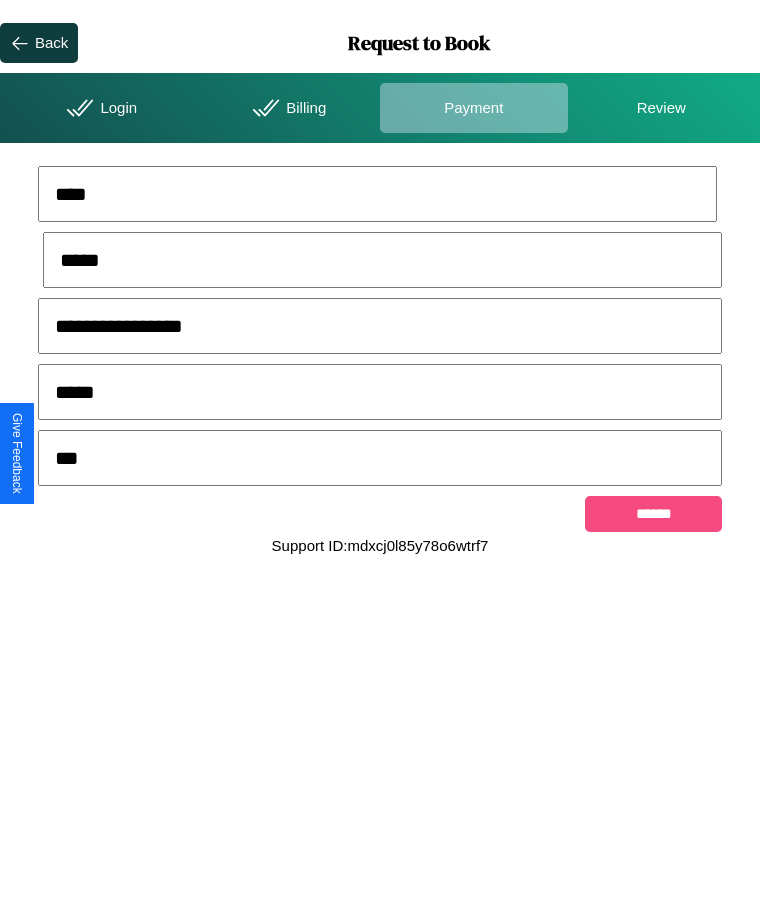 type on "***" 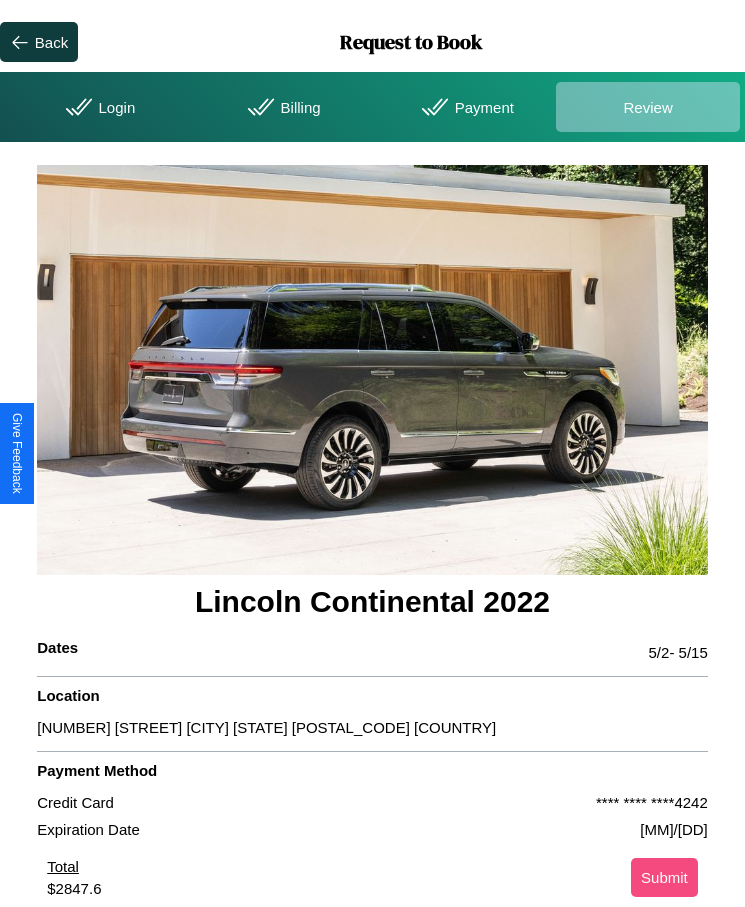 click on "Submit" at bounding box center (664, 877) 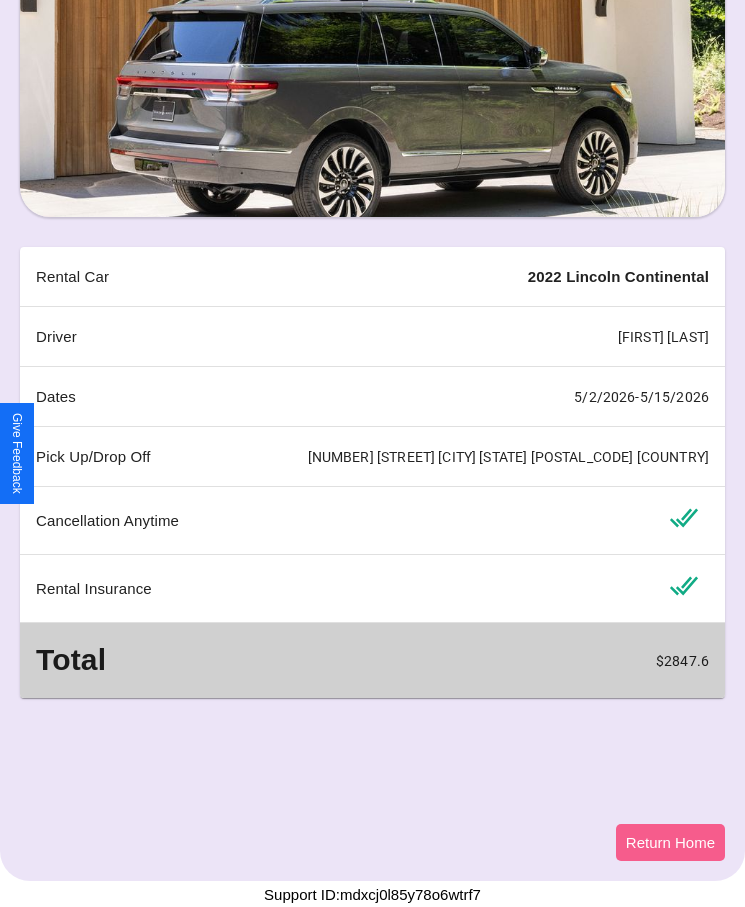 scroll, scrollTop: 162, scrollLeft: 0, axis: vertical 